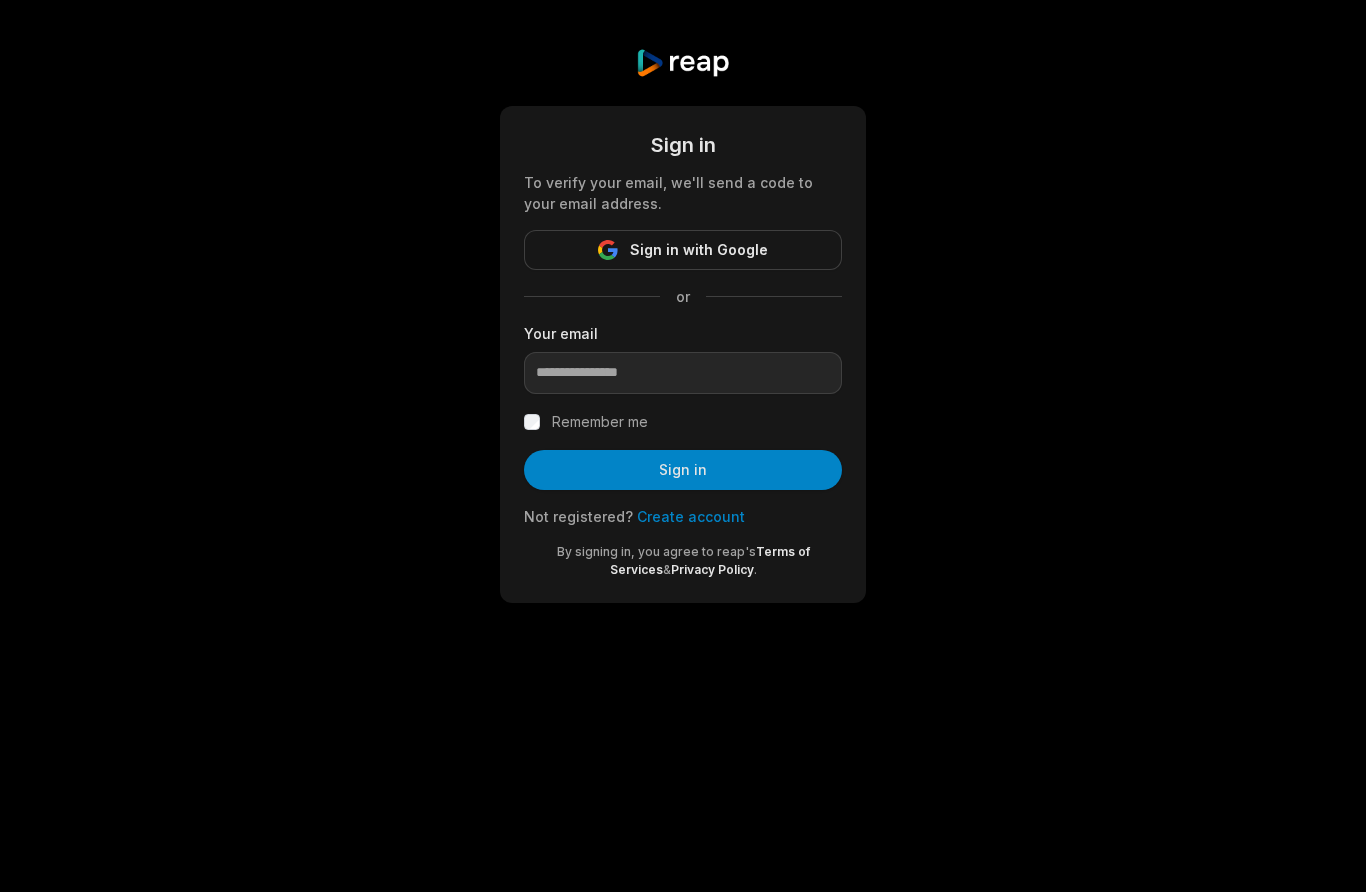 scroll, scrollTop: 1, scrollLeft: 0, axis: vertical 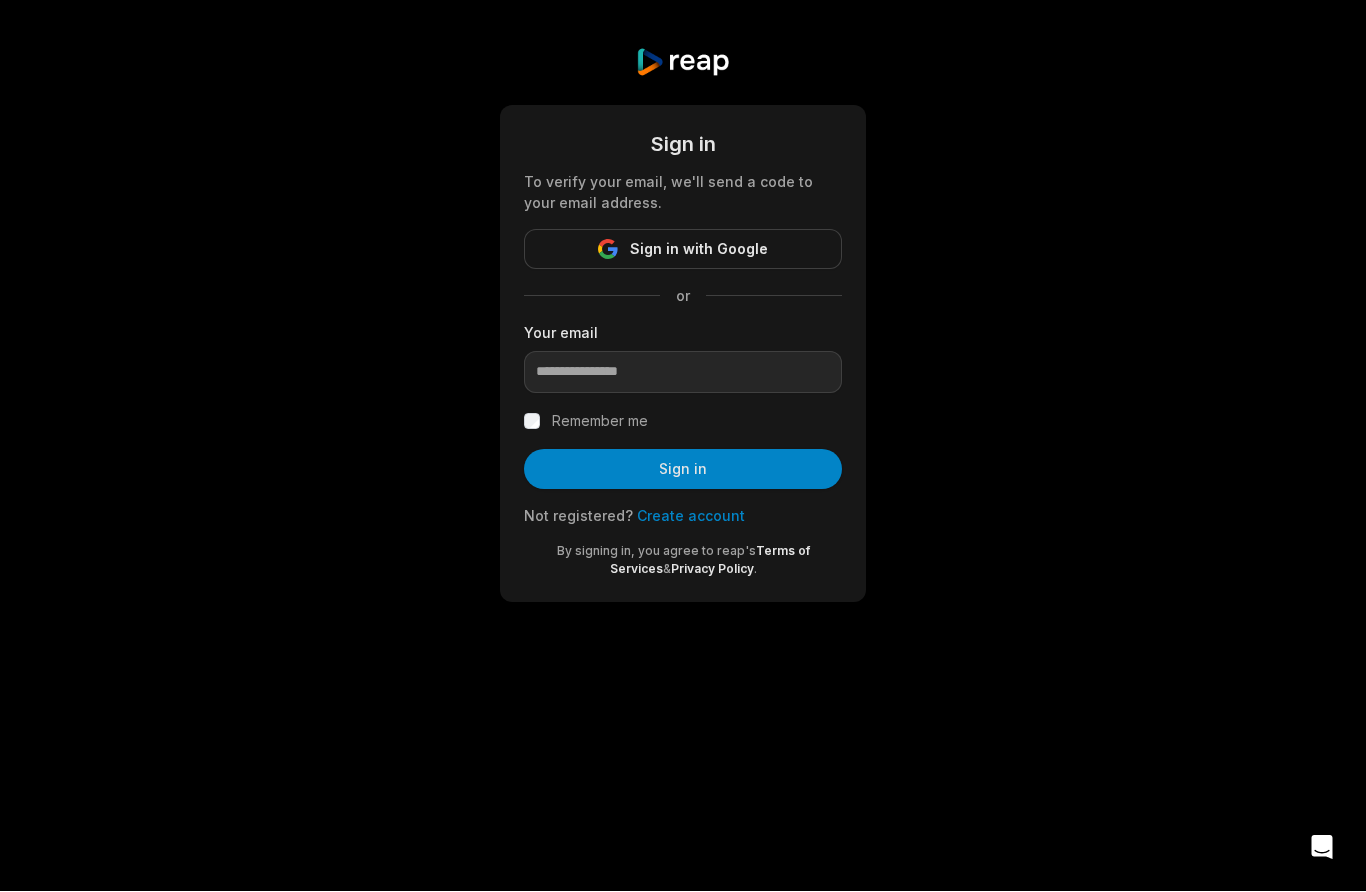 click on "Sign in with Google" at bounding box center [683, 250] 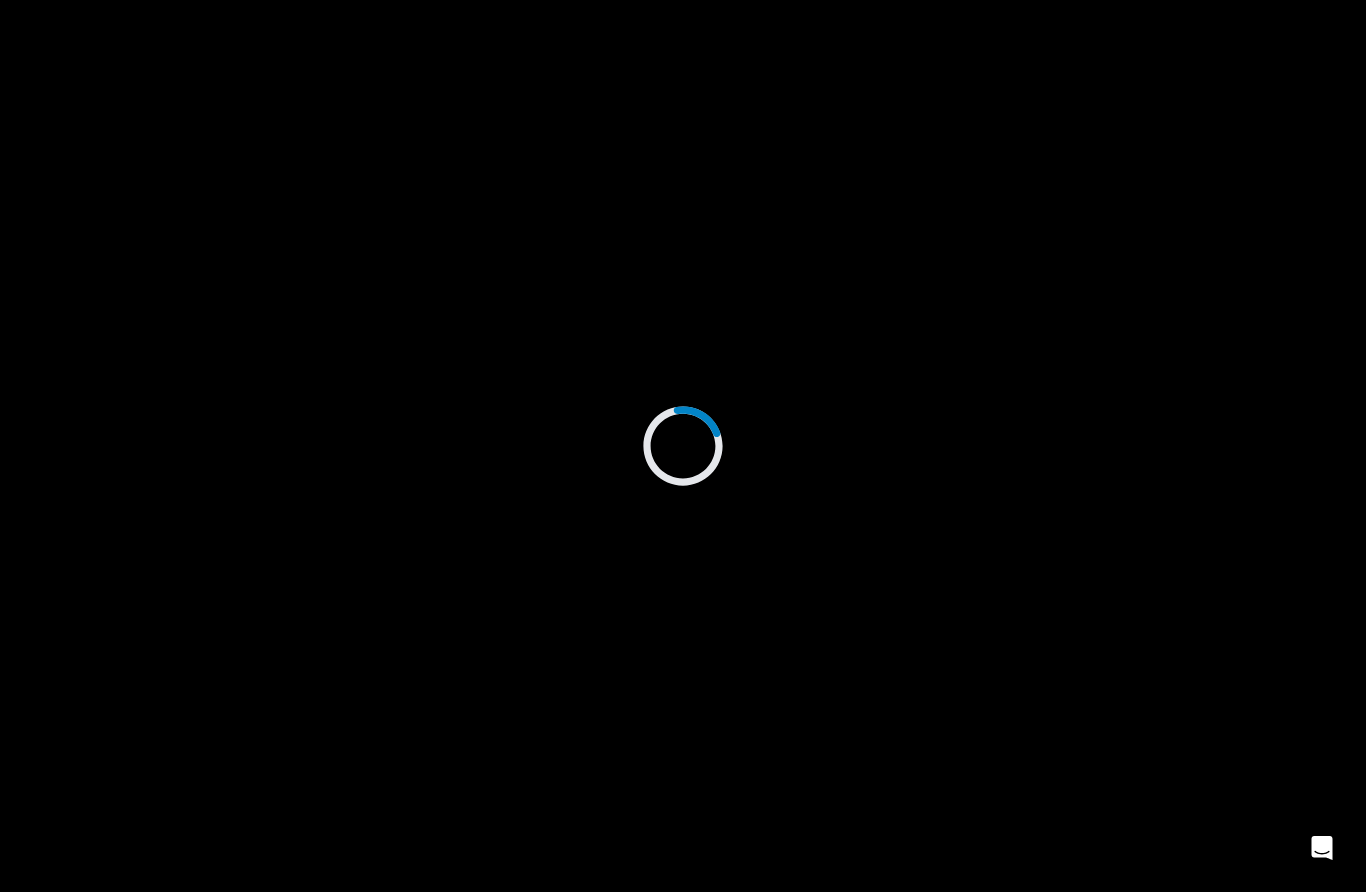 scroll, scrollTop: 0, scrollLeft: 0, axis: both 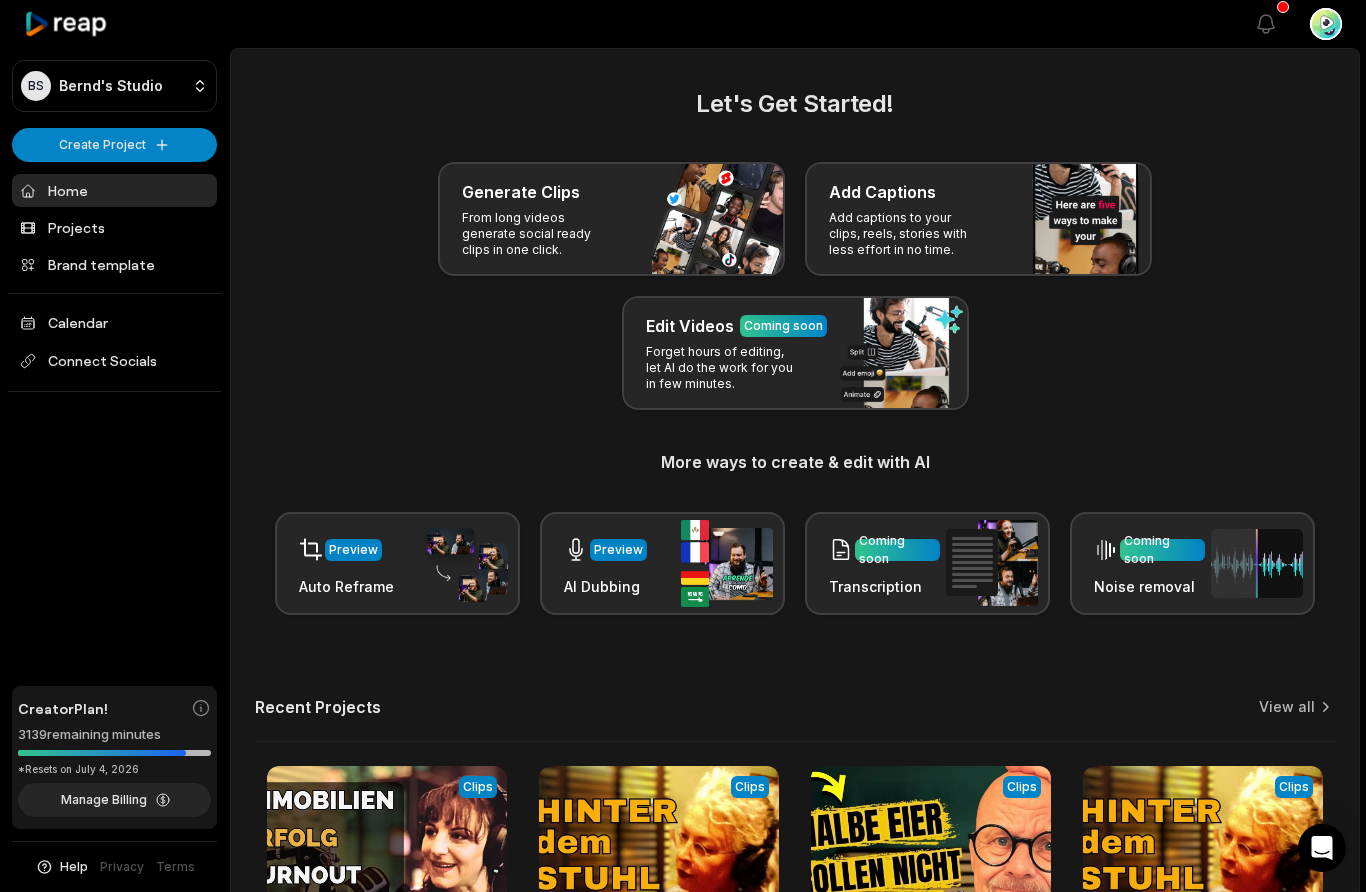 click on "Connect Socials" at bounding box center (114, 361) 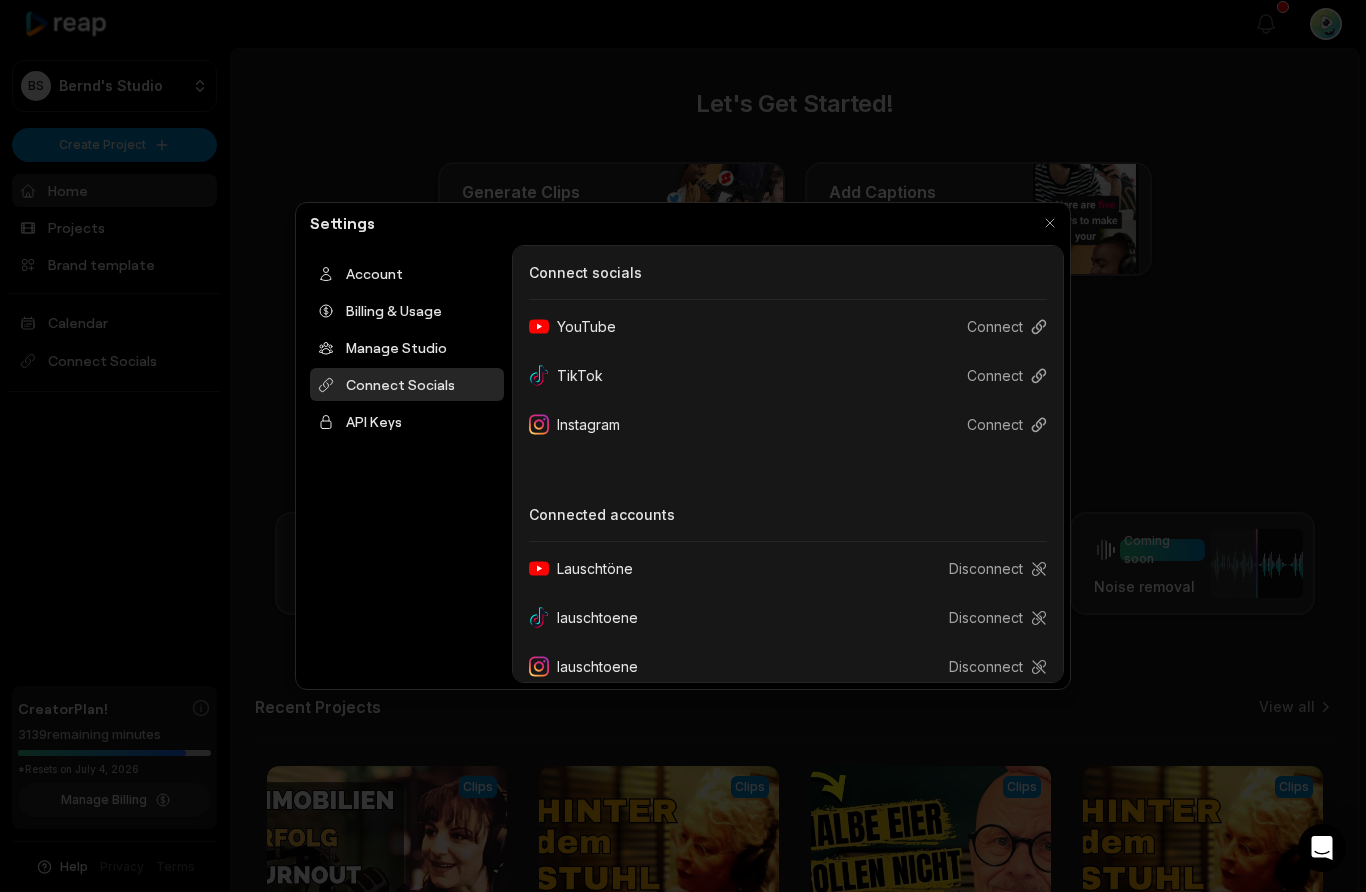 click on "Manage Studio" at bounding box center [407, 347] 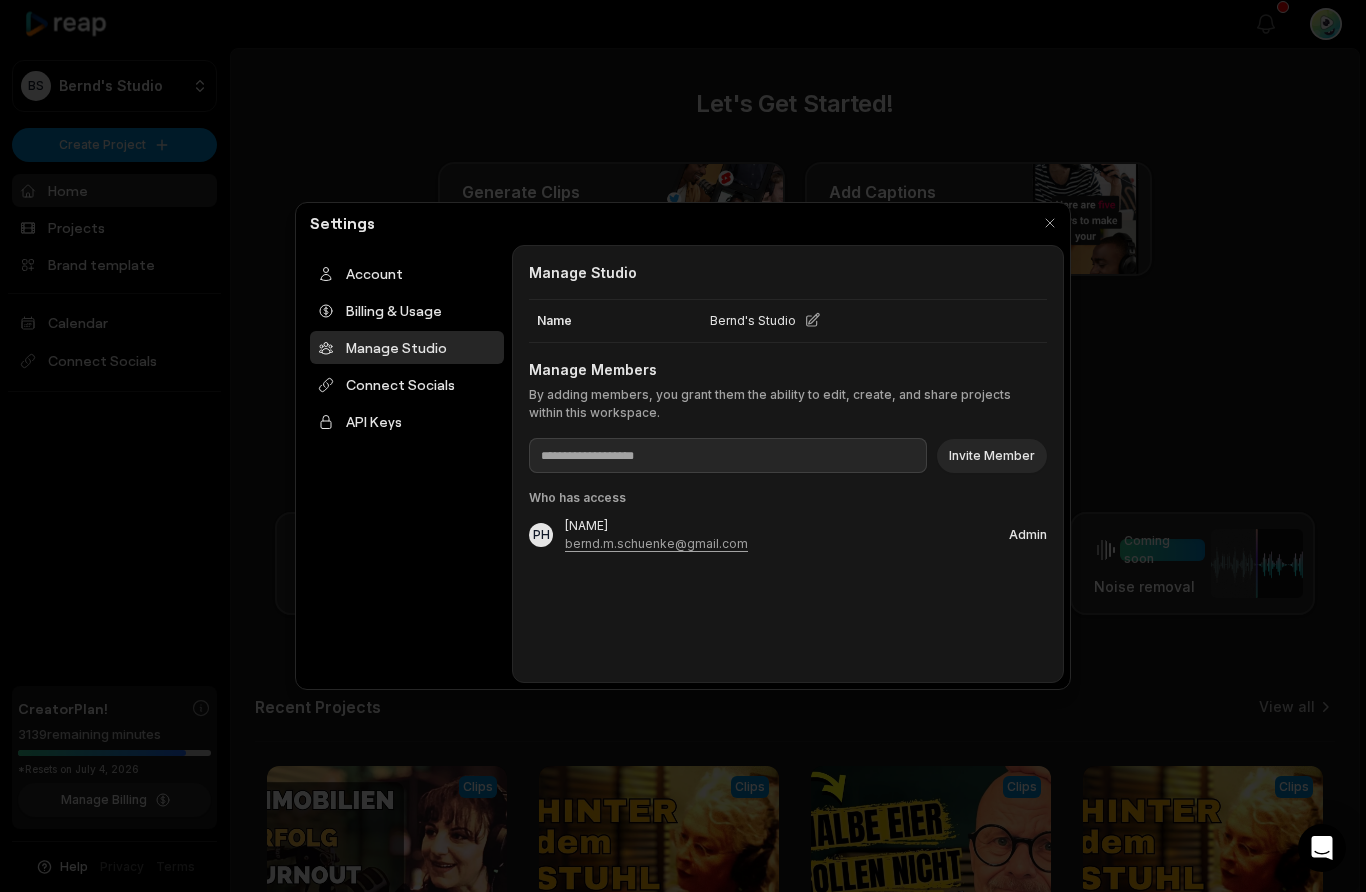 click at bounding box center (1050, 223) 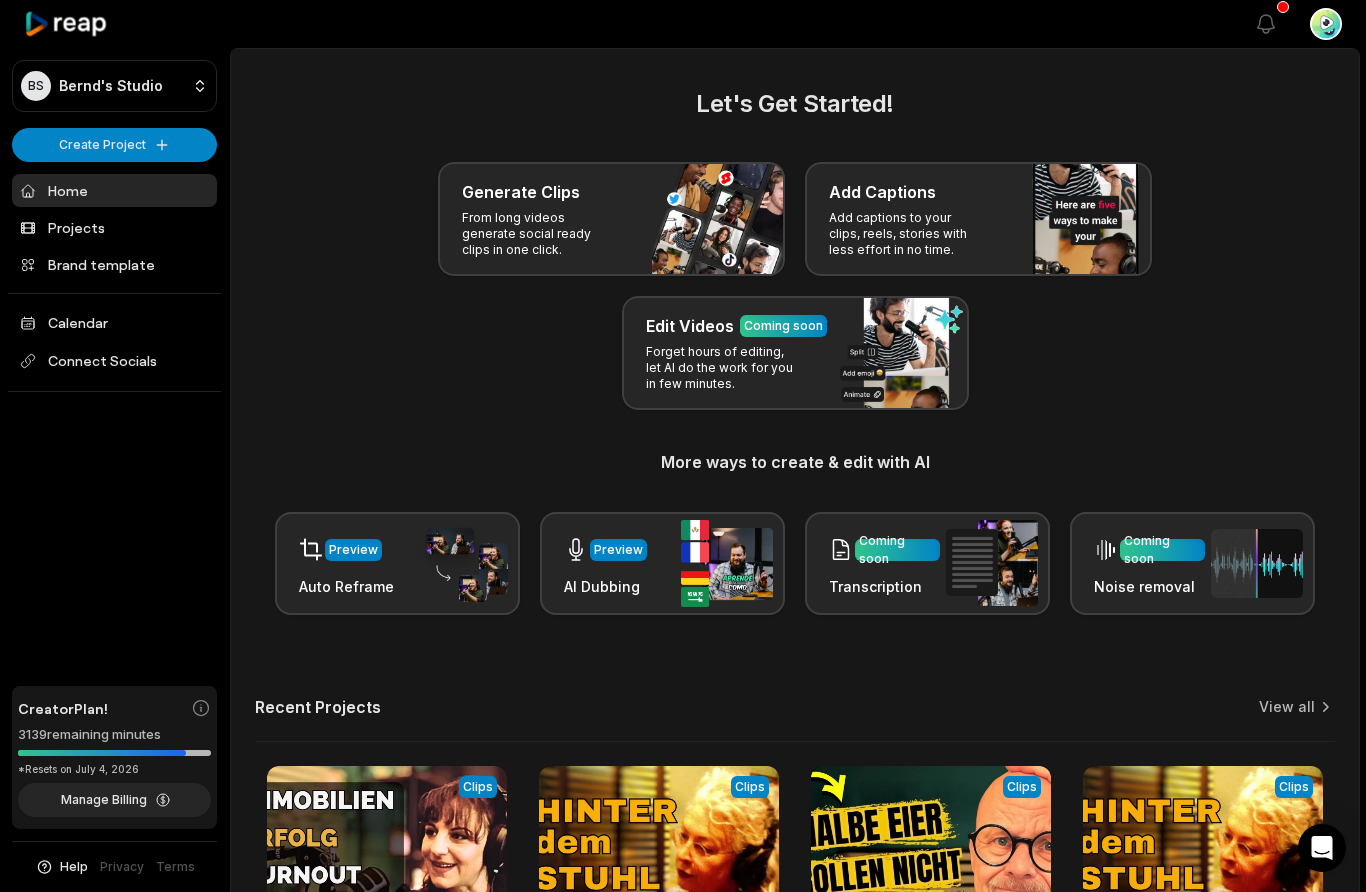 click at bounding box center [387, 897] 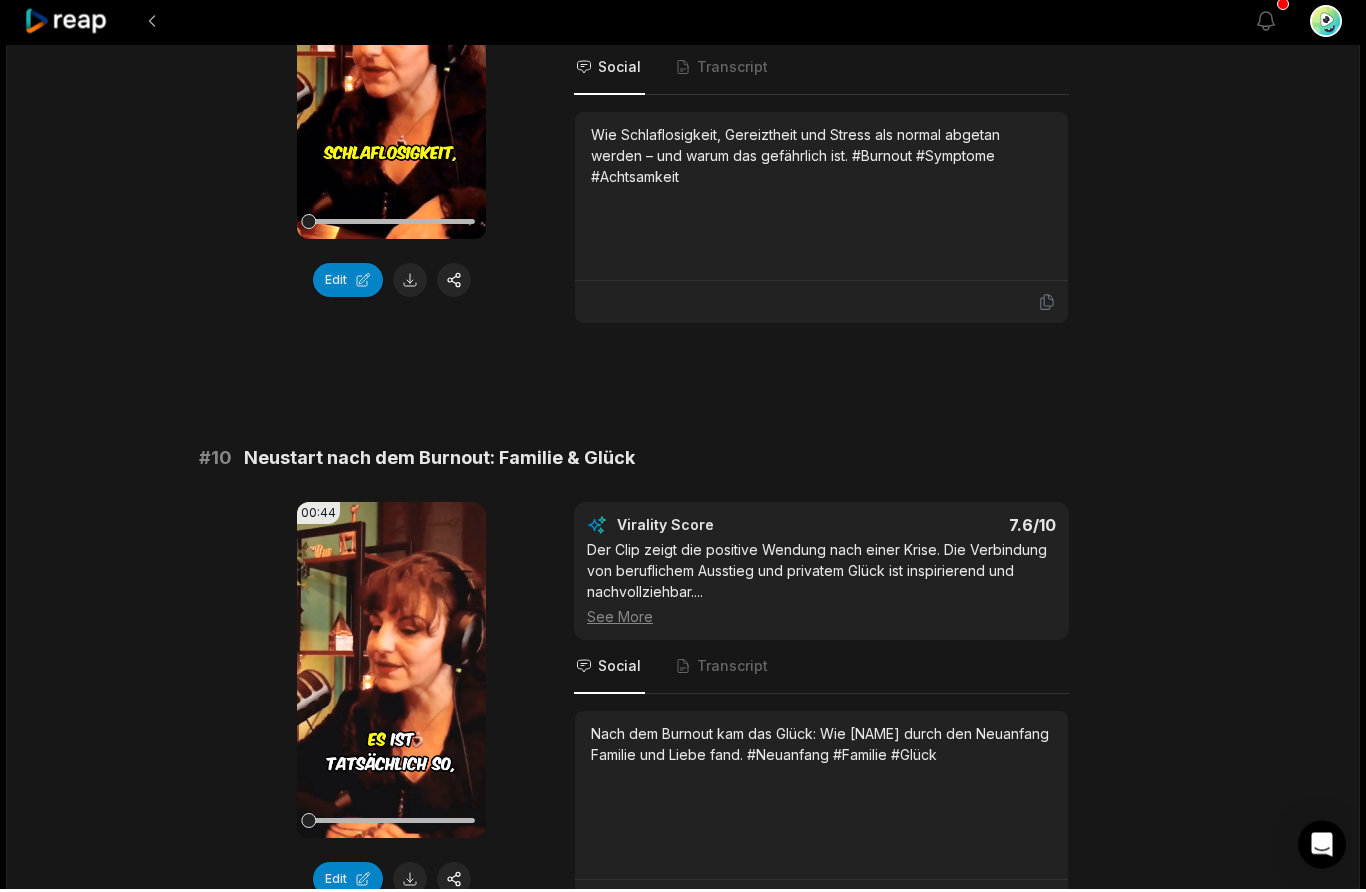scroll, scrollTop: 5190, scrollLeft: 0, axis: vertical 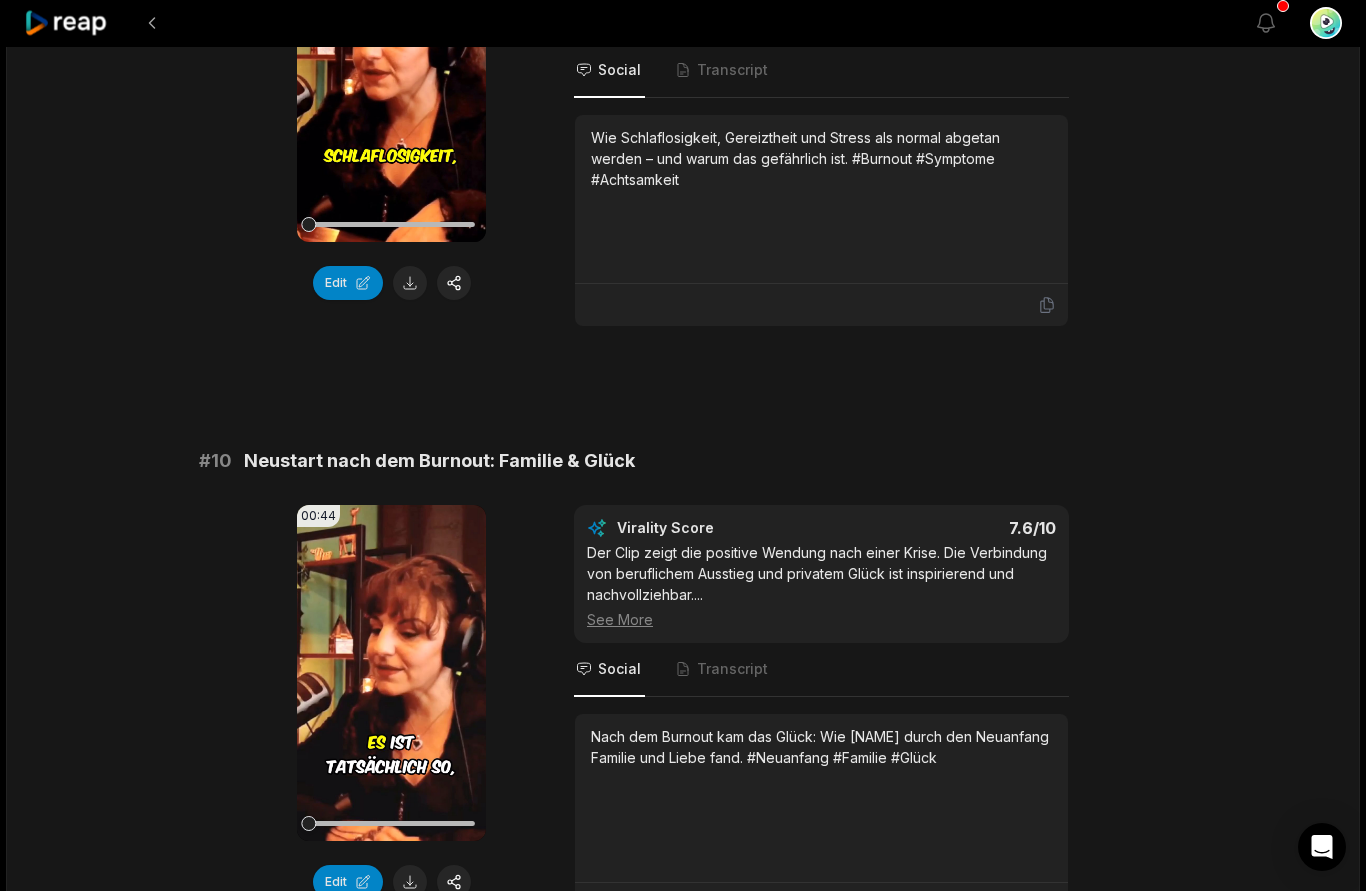 click on "2" at bounding box center (665, 1030) 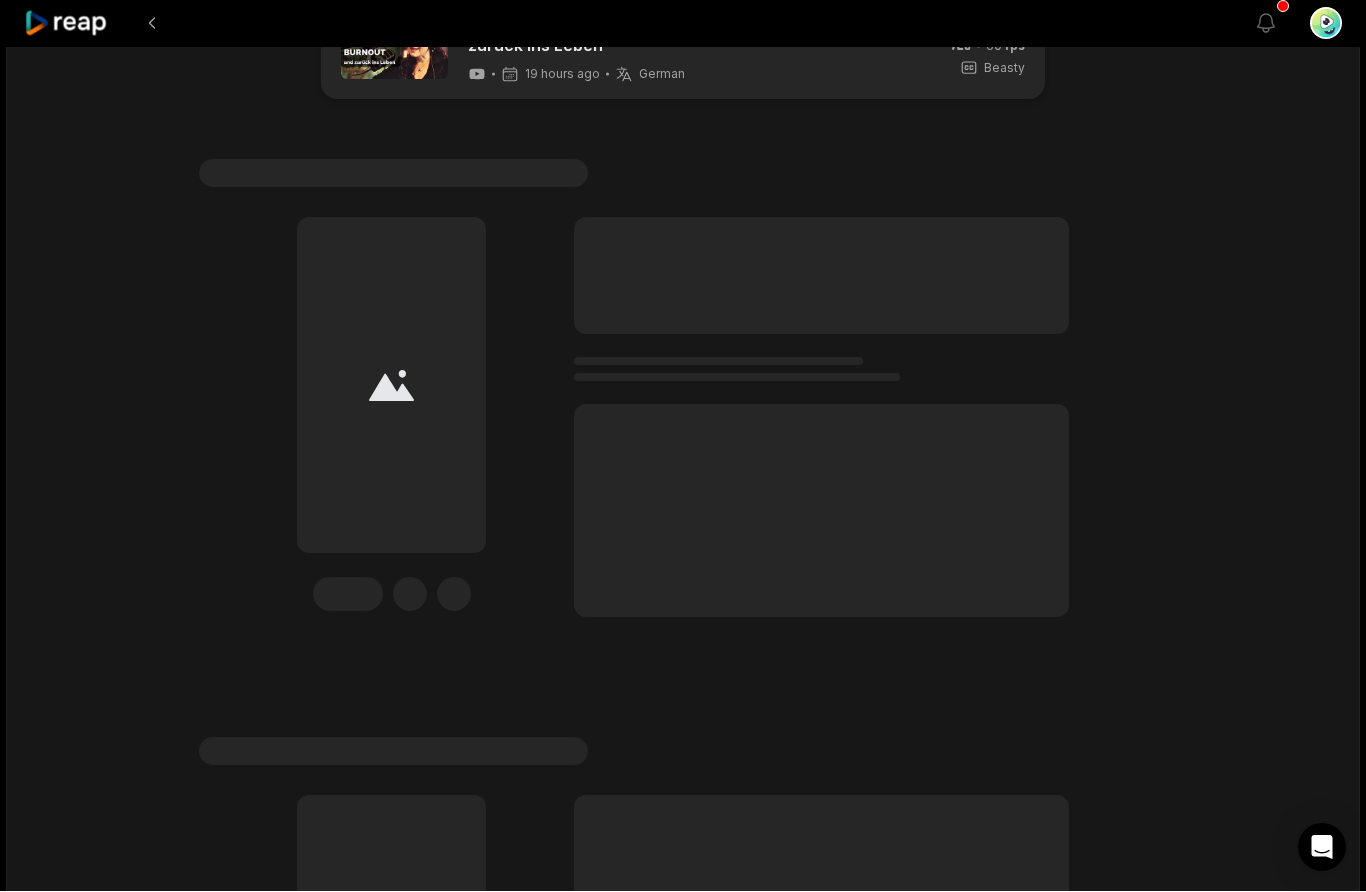 scroll, scrollTop: 88, scrollLeft: 0, axis: vertical 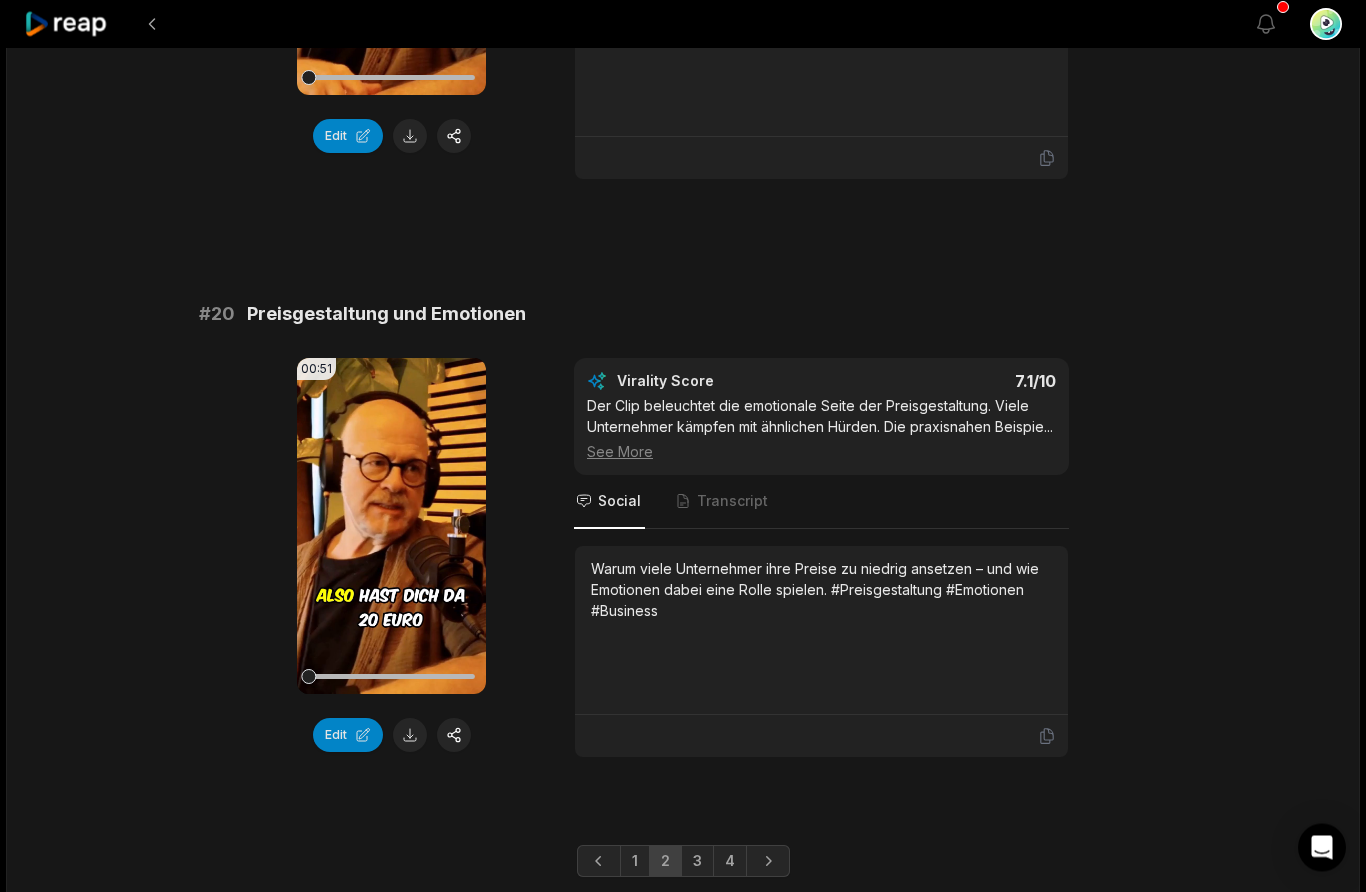 click 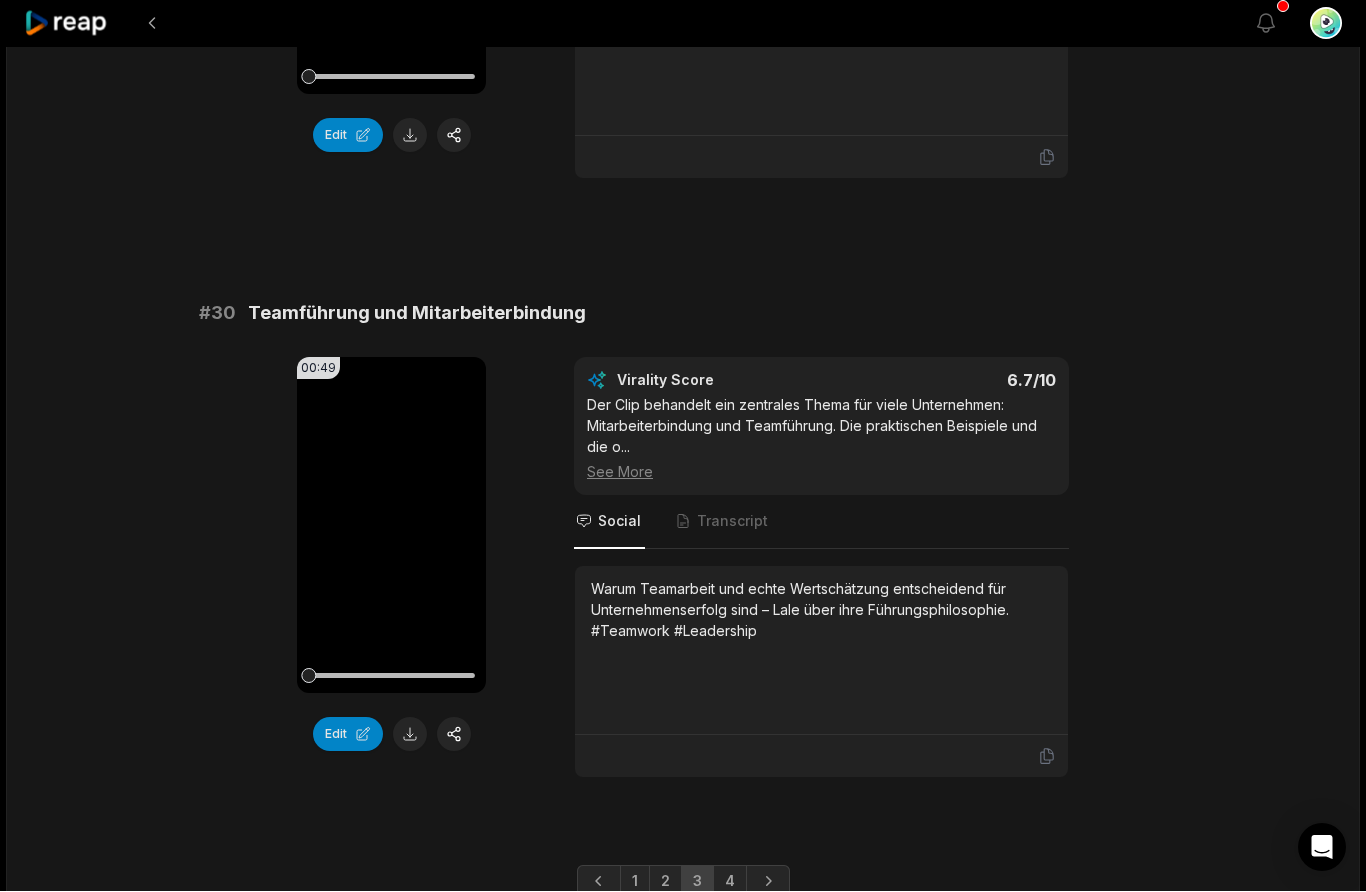 scroll, scrollTop: 5232, scrollLeft: 0, axis: vertical 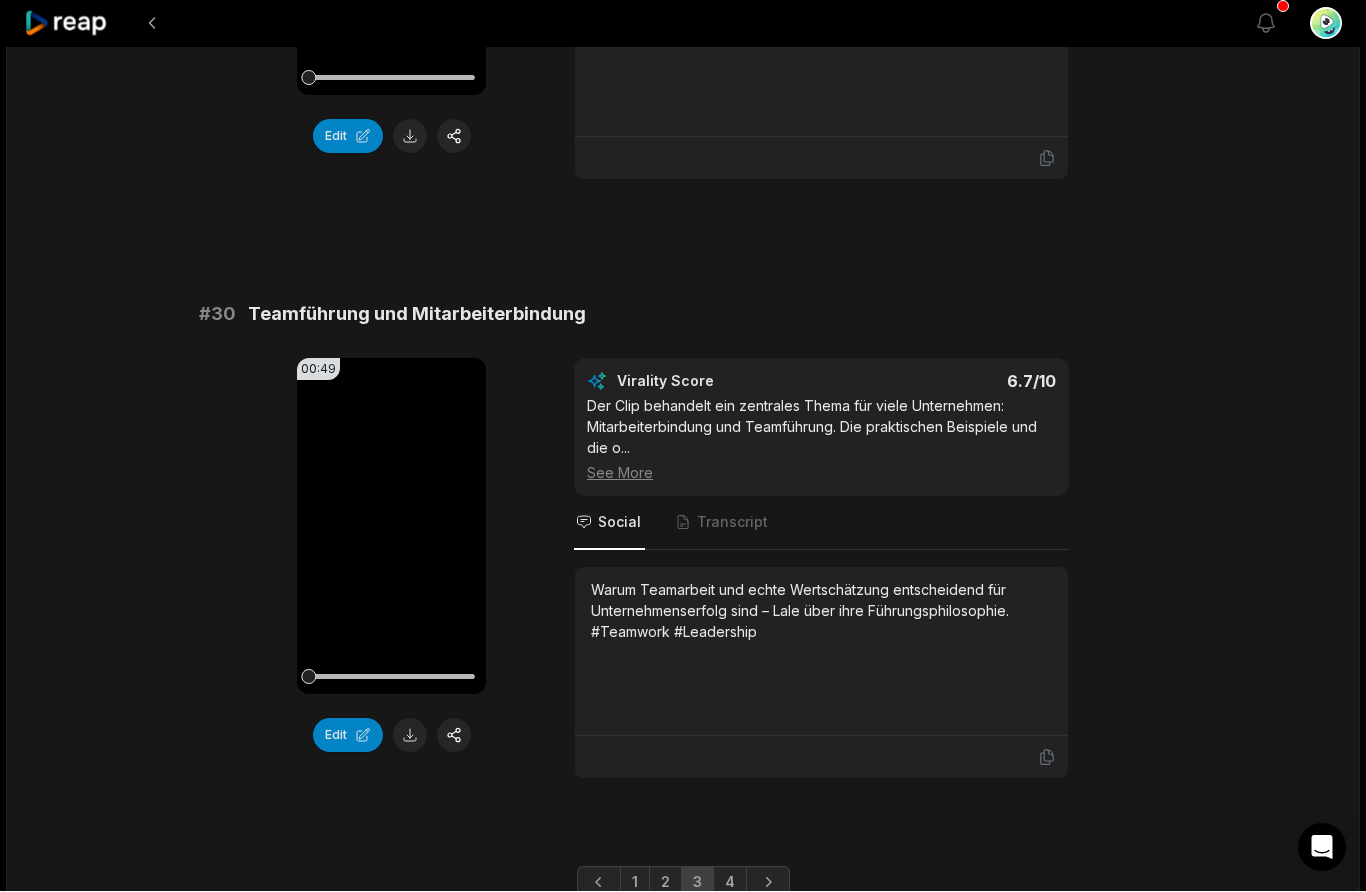 click on "4" at bounding box center (730, 883) 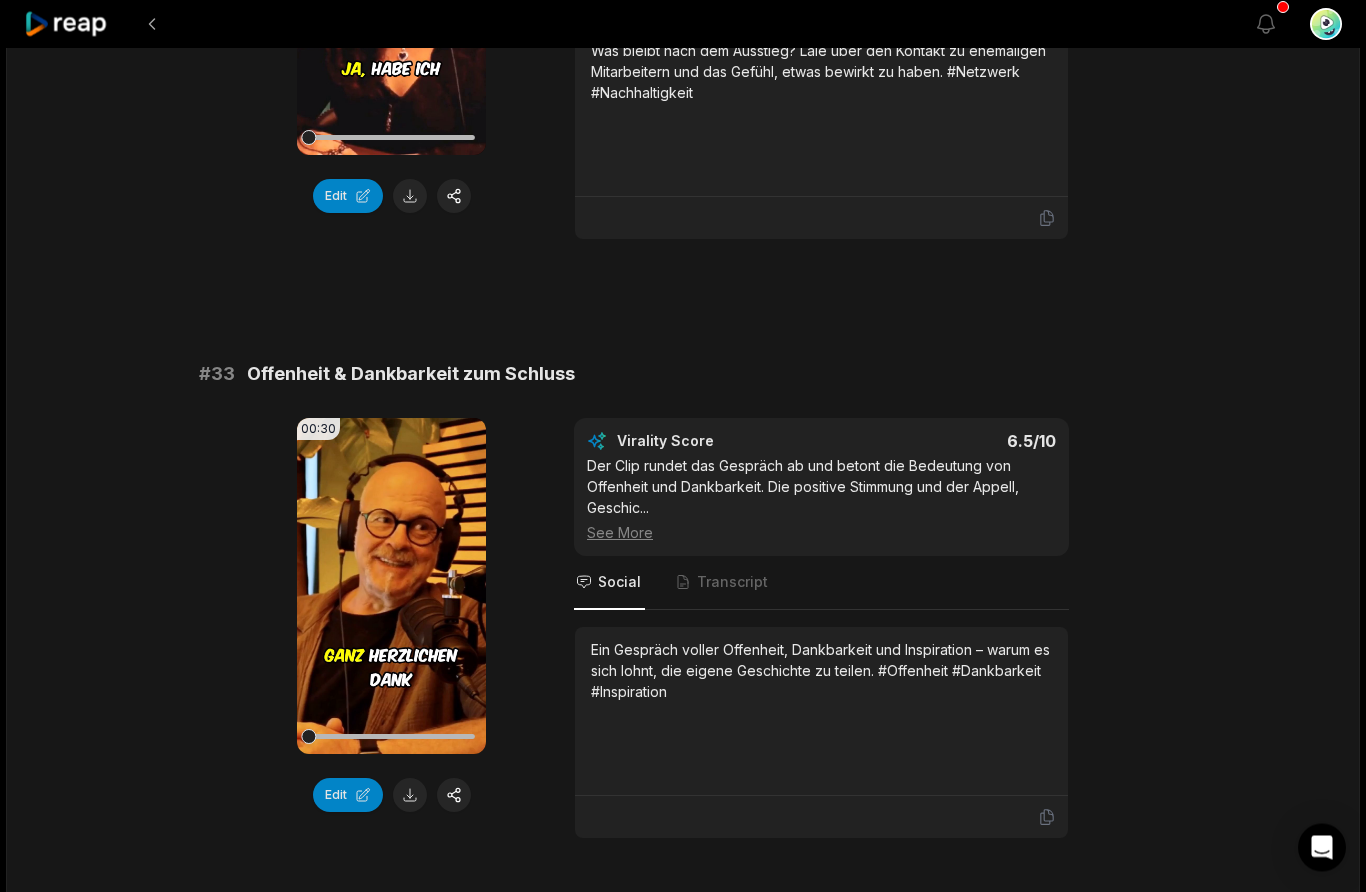 scroll, scrollTop: 1086, scrollLeft: 0, axis: vertical 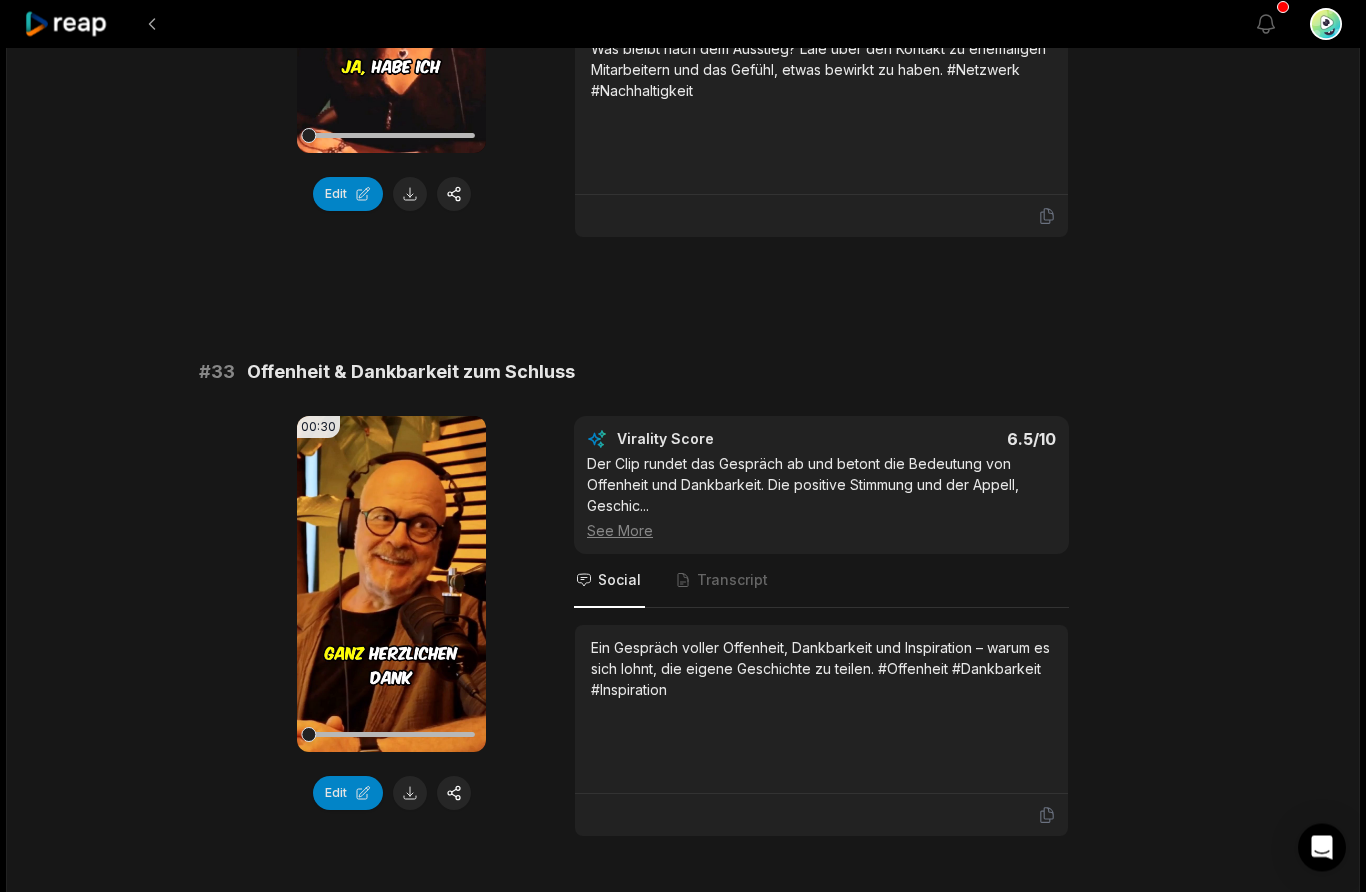 click 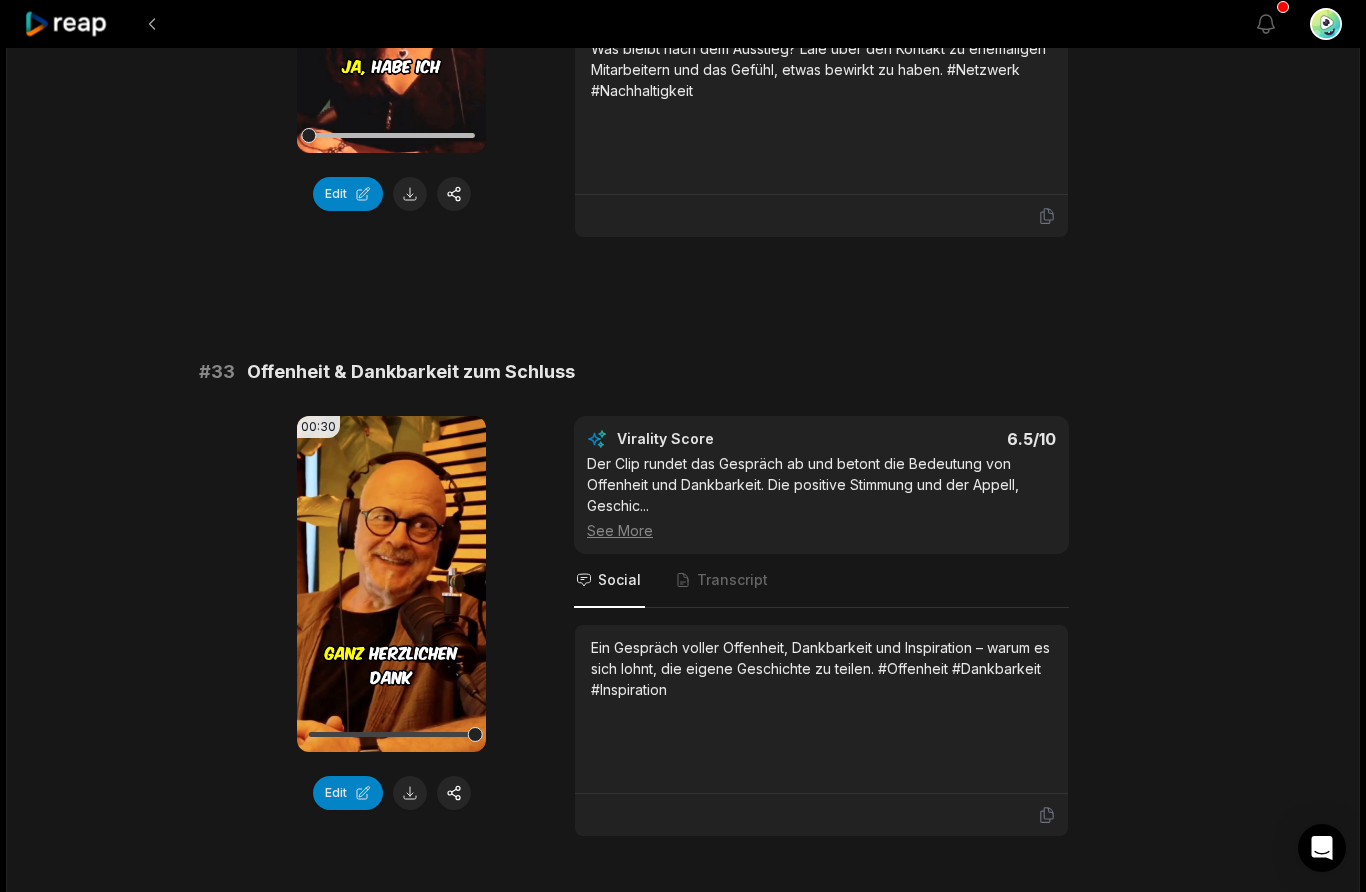 click on "View notifications" at bounding box center (1266, 24) 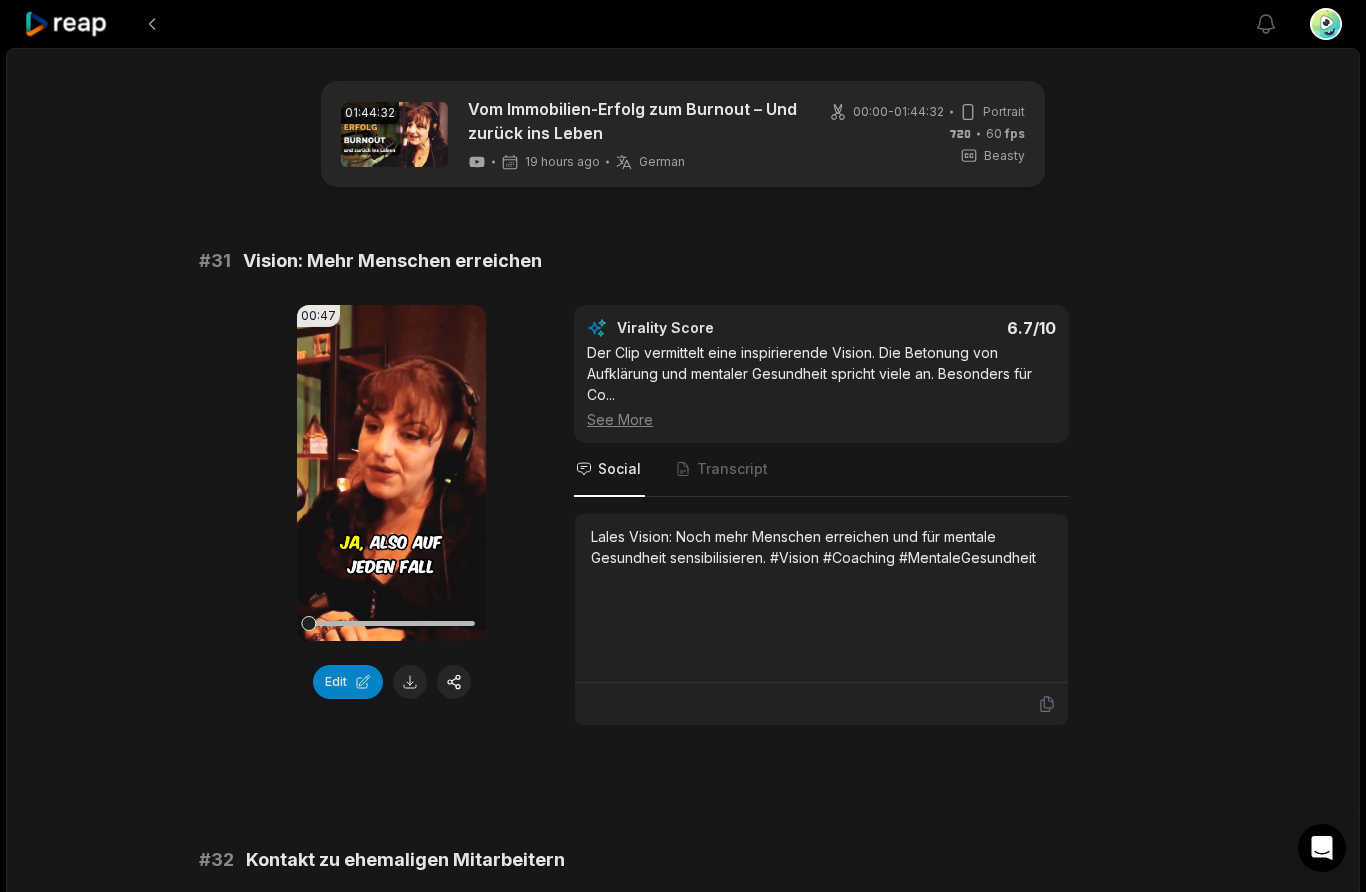 scroll, scrollTop: 1087, scrollLeft: 0, axis: vertical 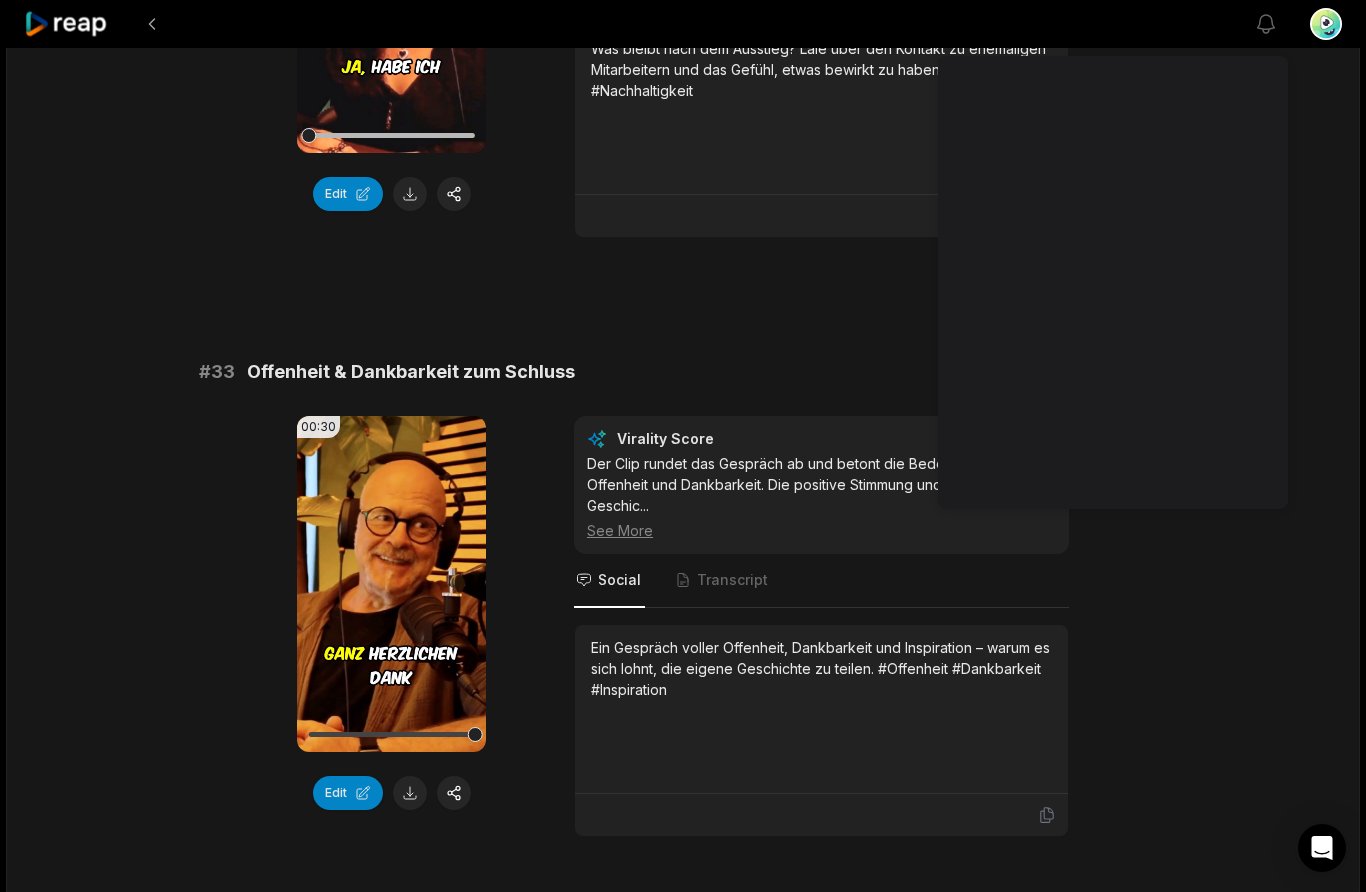 click at bounding box center [152, 24] 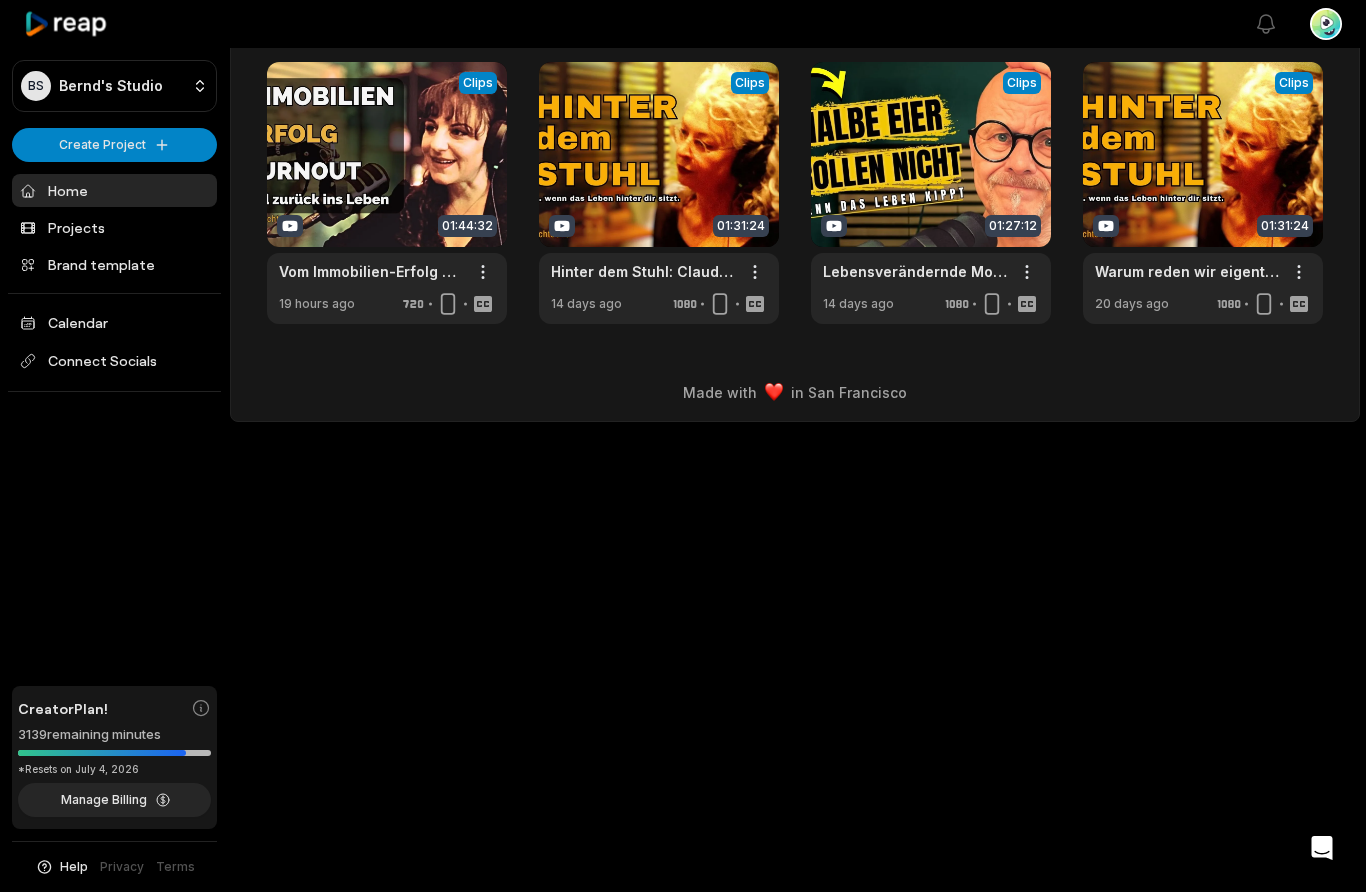 scroll, scrollTop: 240, scrollLeft: 0, axis: vertical 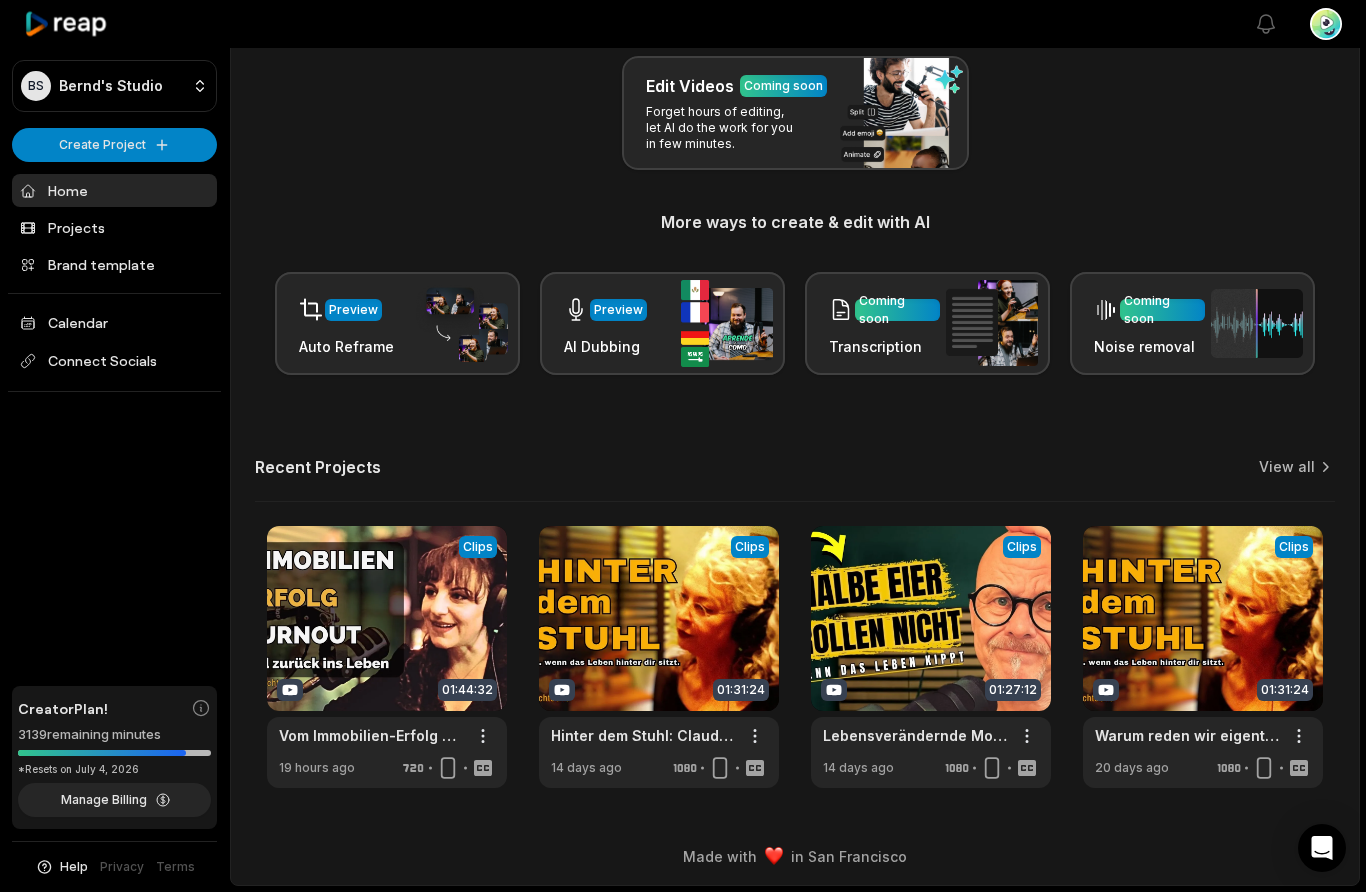 click on "Preview AI Dubbing" at bounding box center (662, 323) 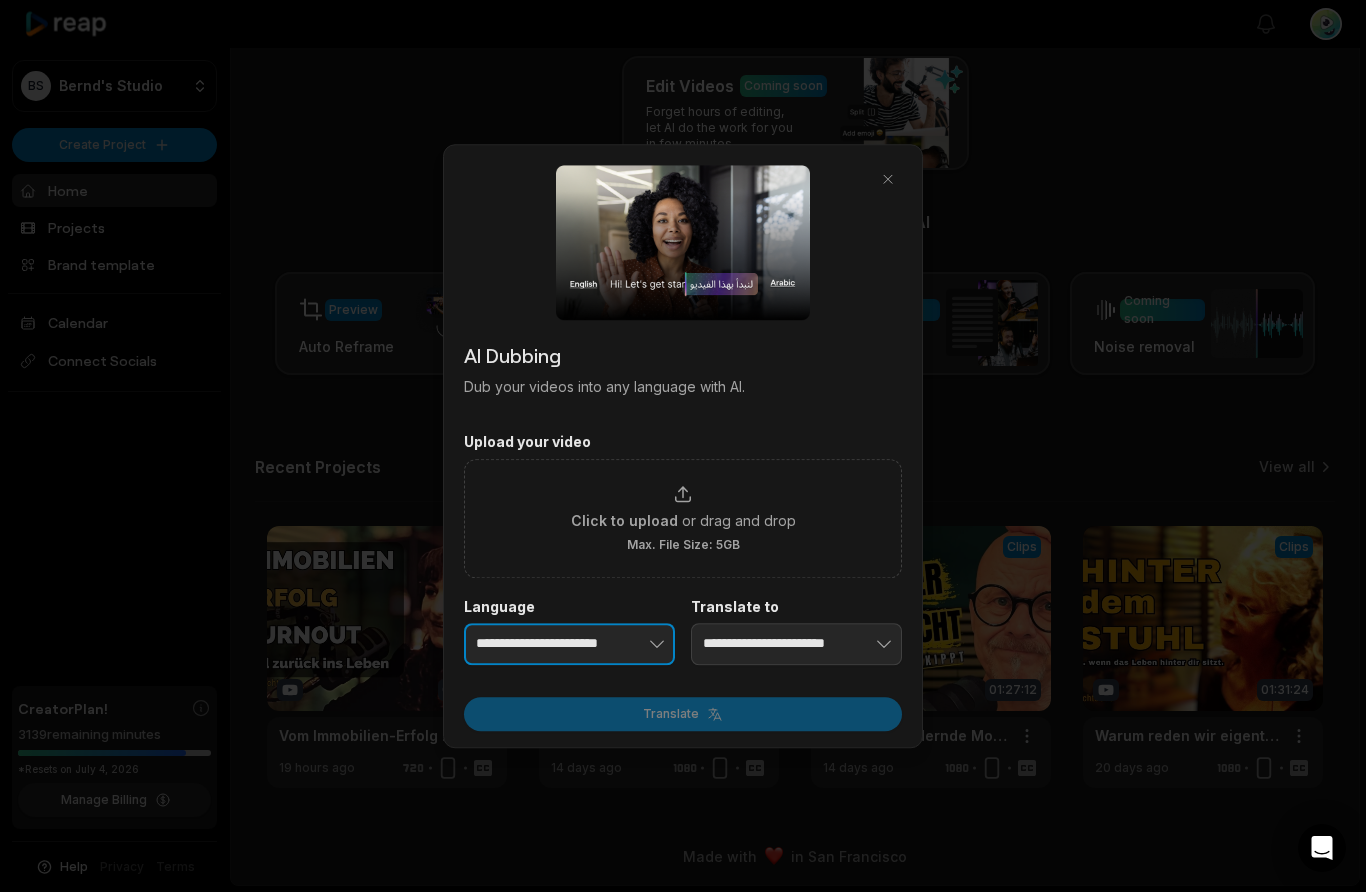 click 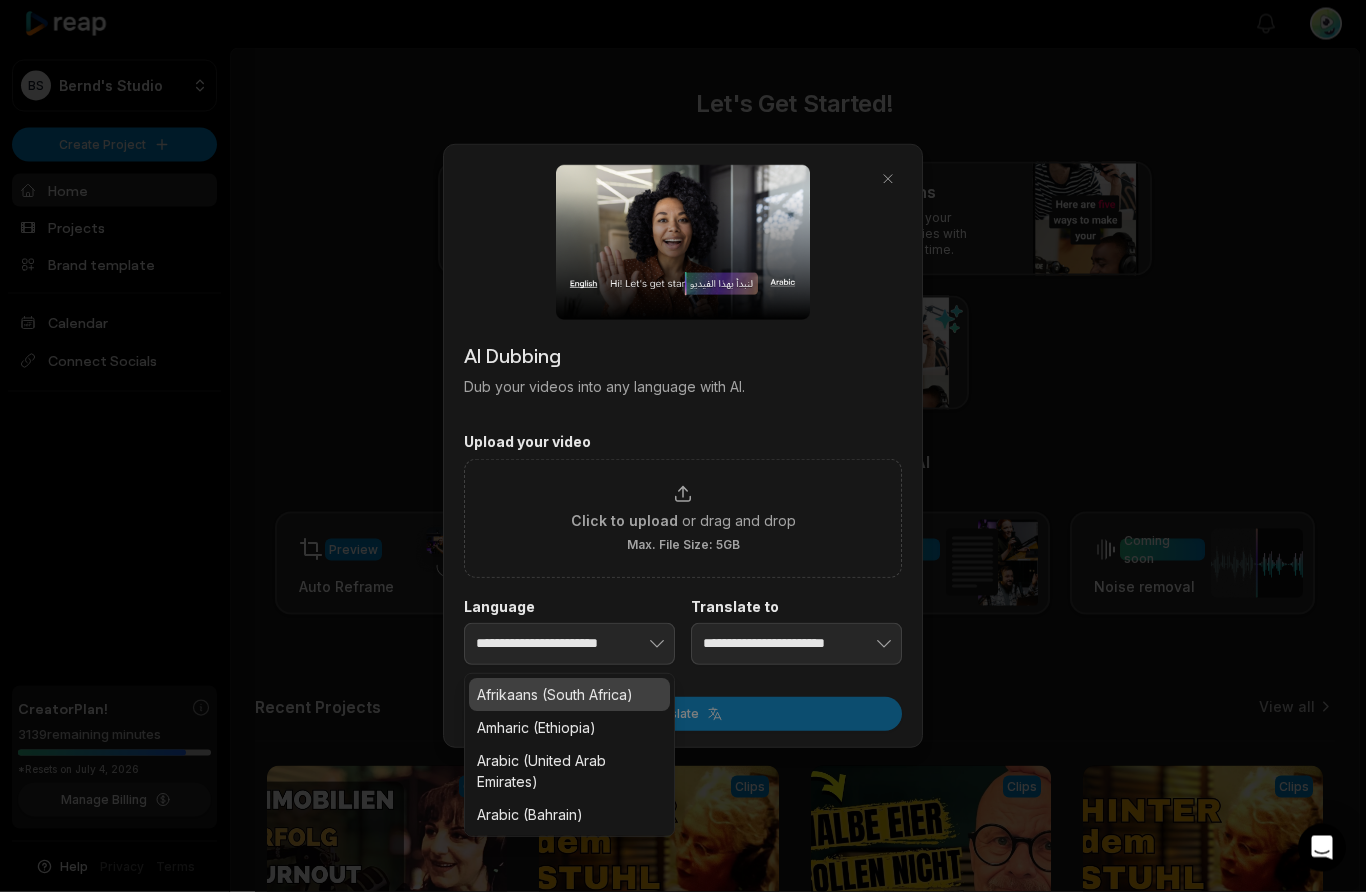 scroll, scrollTop: 240, scrollLeft: 0, axis: vertical 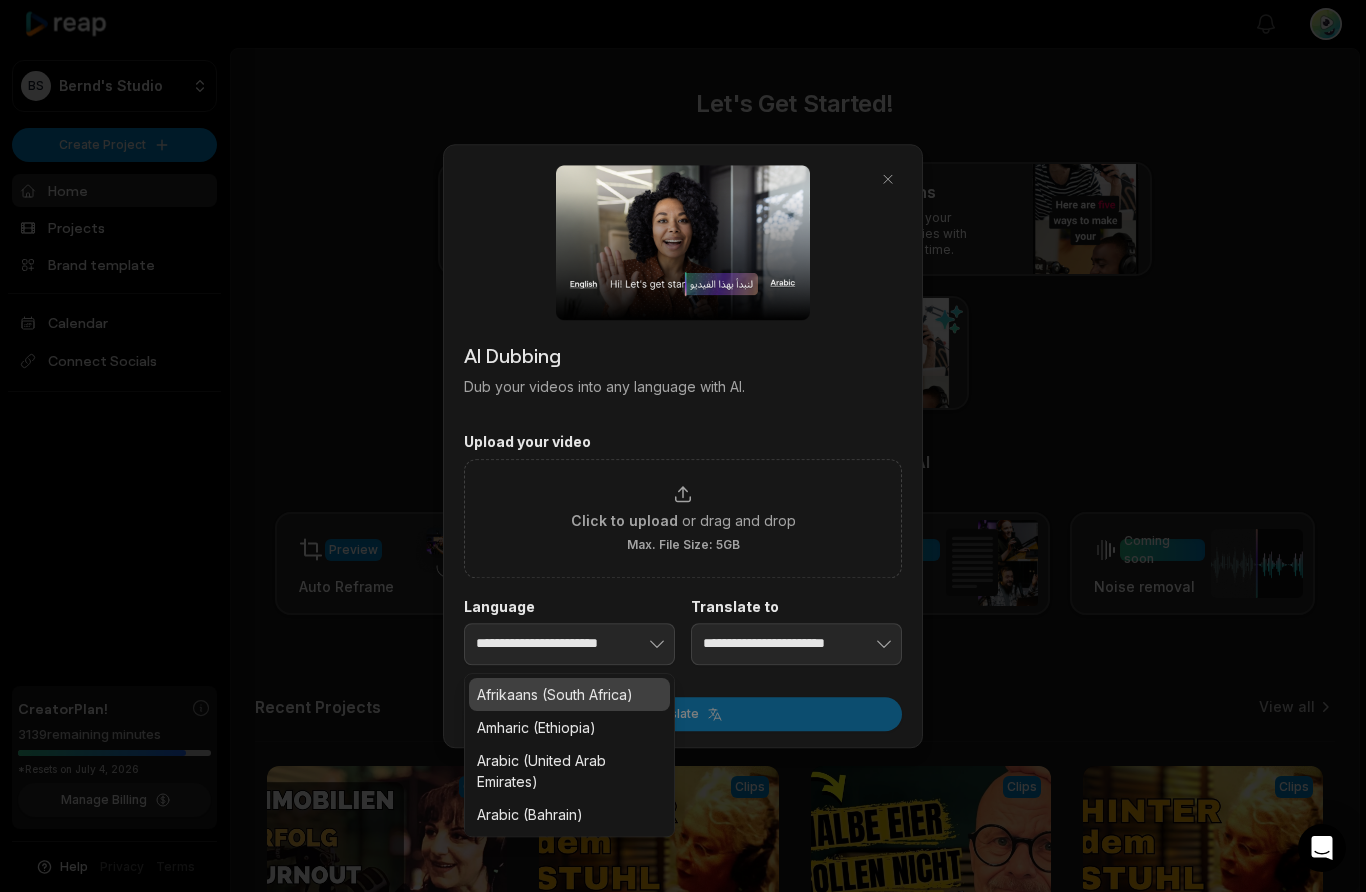 click at bounding box center [683, 446] 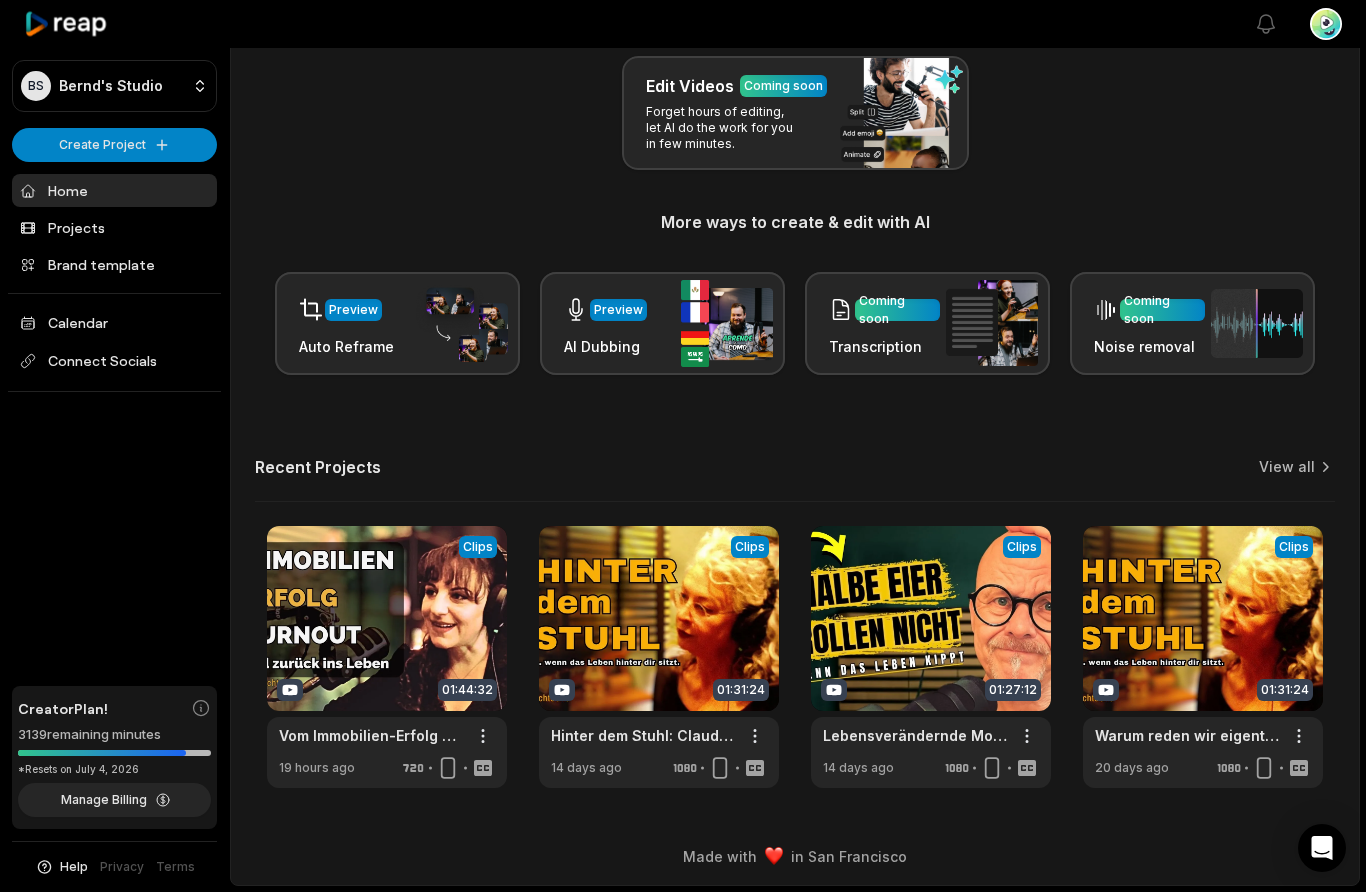 click on "View all" at bounding box center [1287, 467] 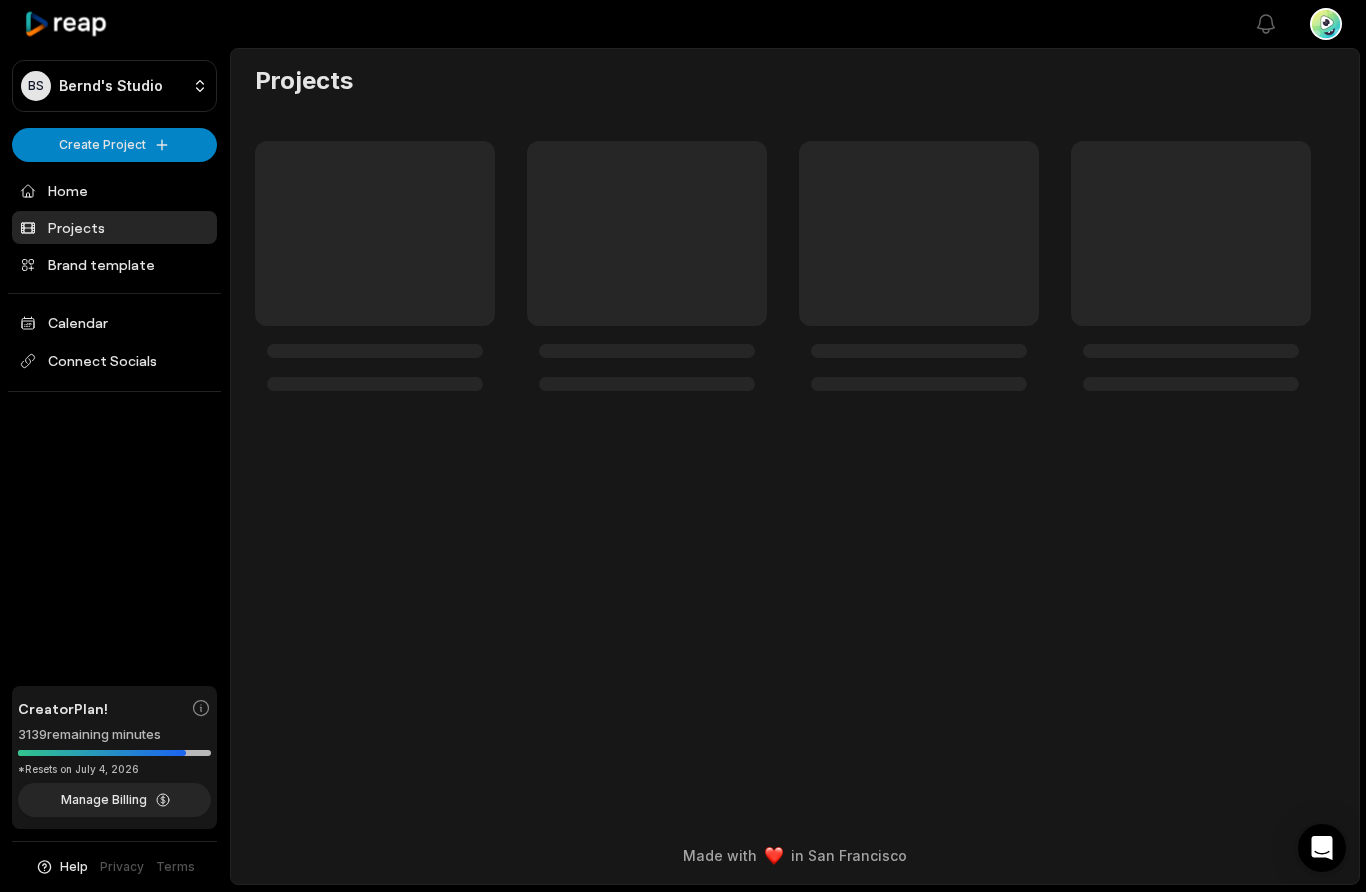 scroll, scrollTop: 87, scrollLeft: 0, axis: vertical 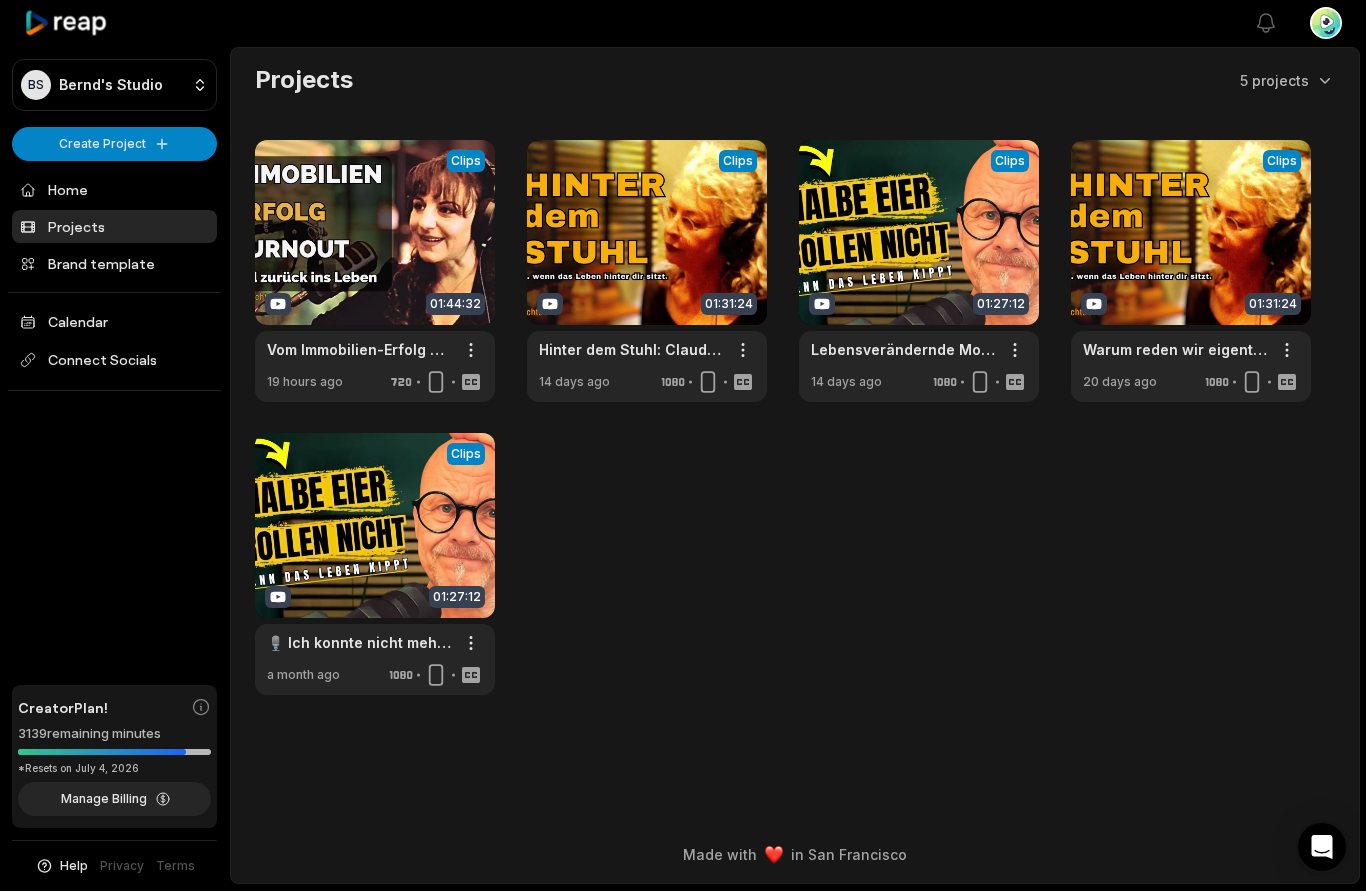click at bounding box center (375, 272) 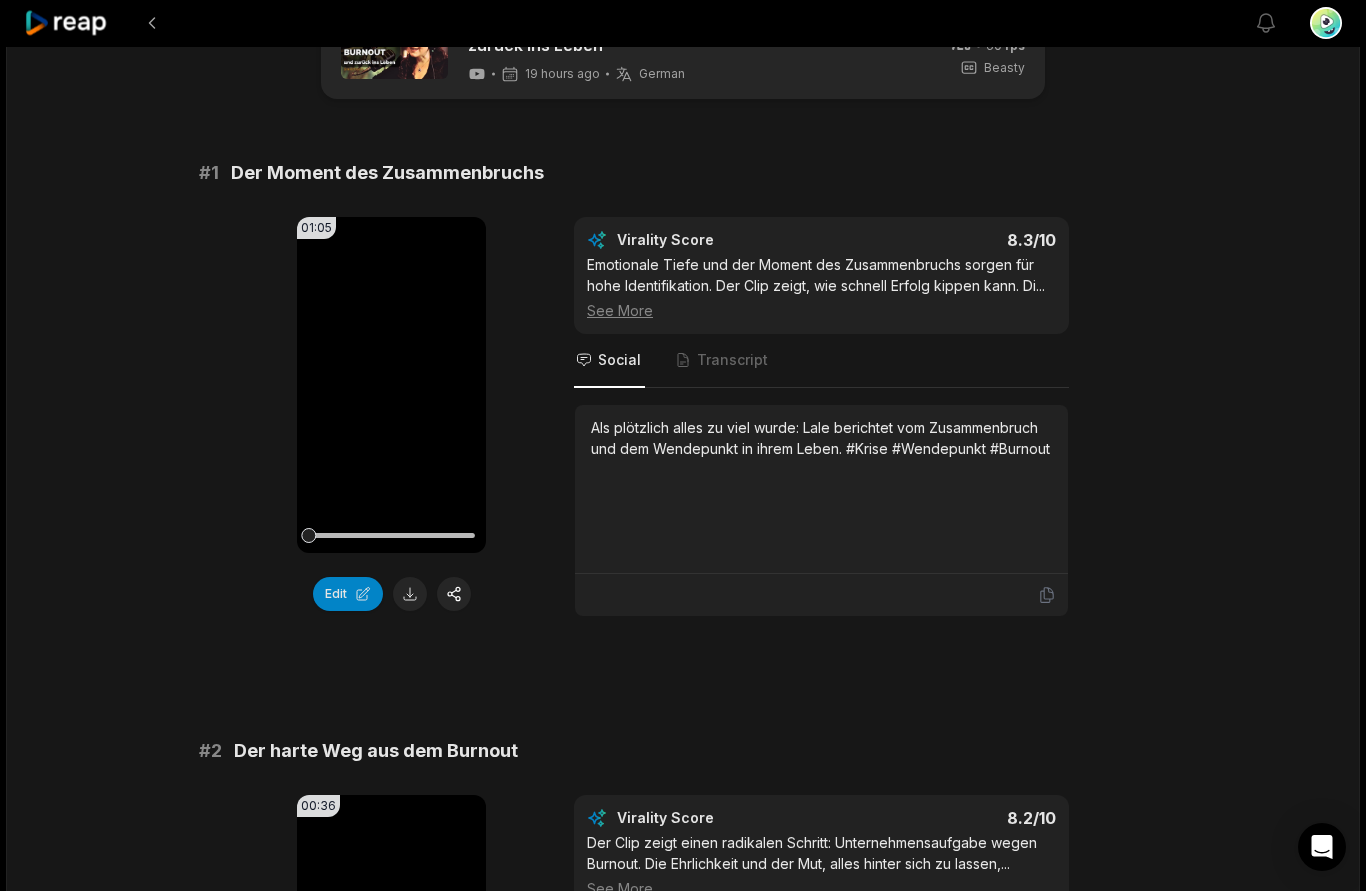 scroll, scrollTop: 0, scrollLeft: 0, axis: both 